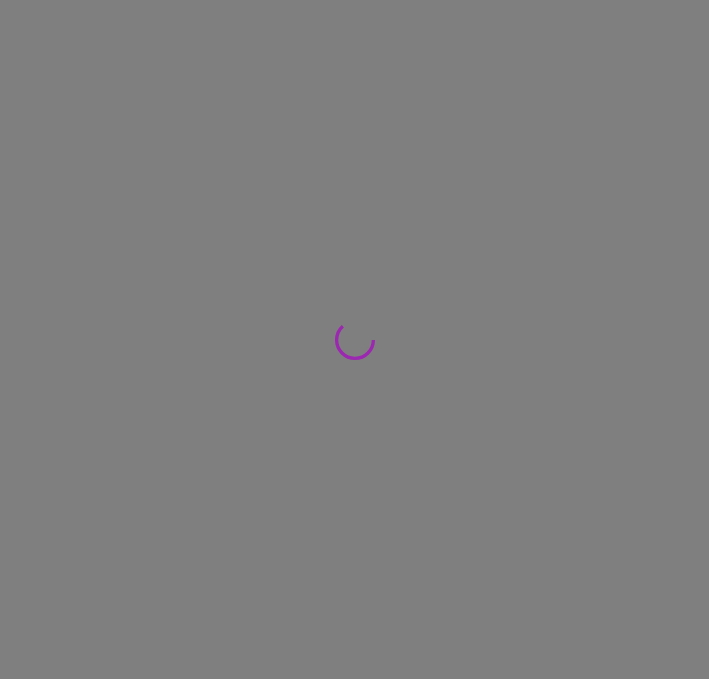 scroll, scrollTop: 0, scrollLeft: 0, axis: both 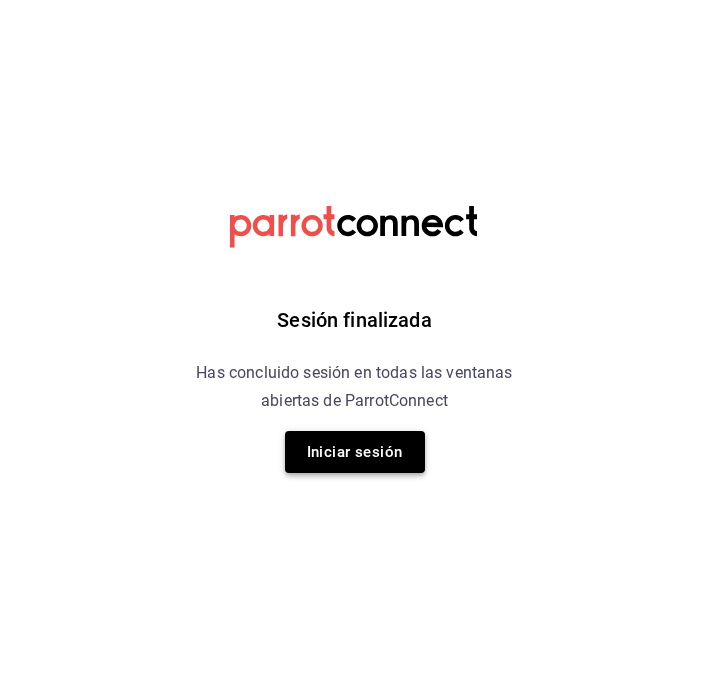 click on "Iniciar sesión" at bounding box center (355, 452) 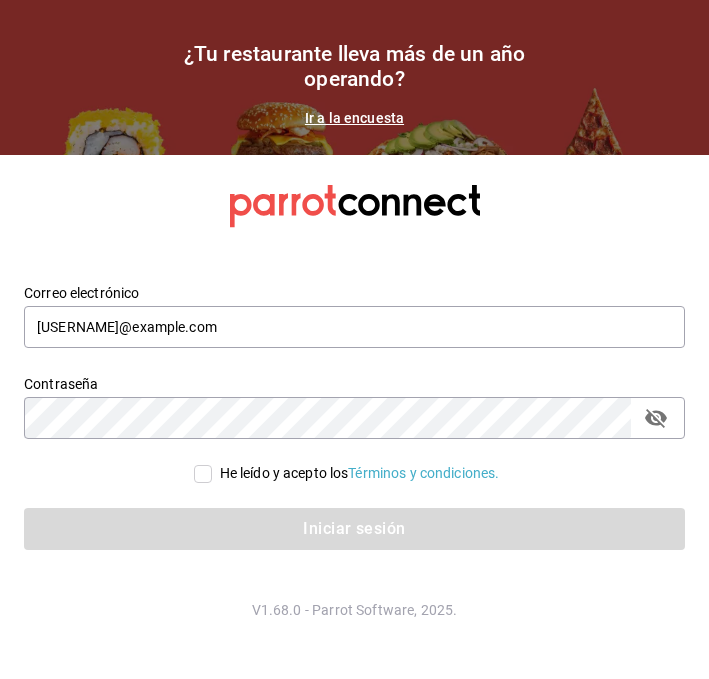 click on "He leído y acepto los  Términos y condiciones." at bounding box center [360, 473] 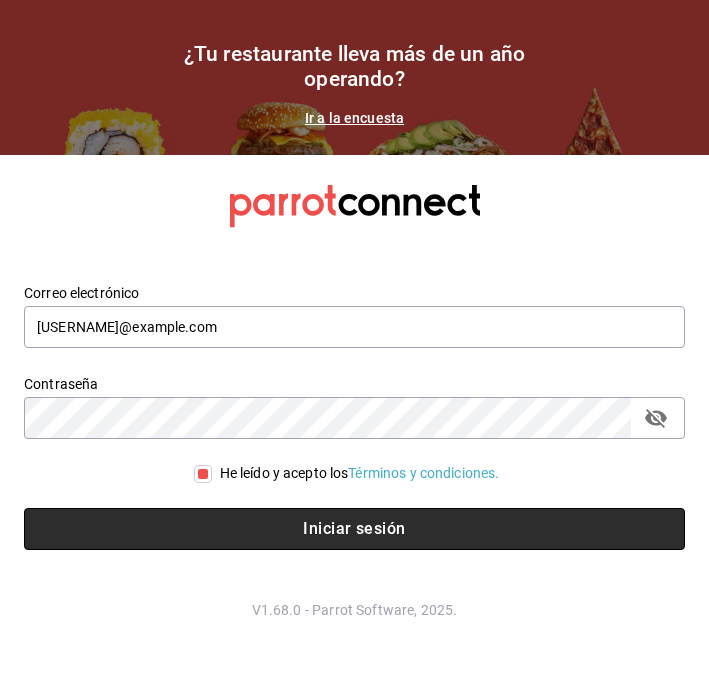 click on "Iniciar sesión" at bounding box center (354, 529) 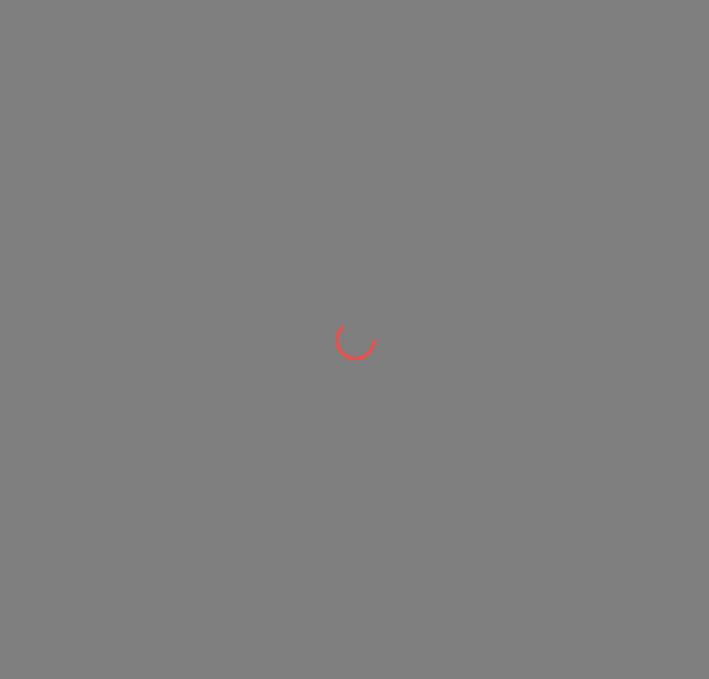 scroll, scrollTop: 0, scrollLeft: 0, axis: both 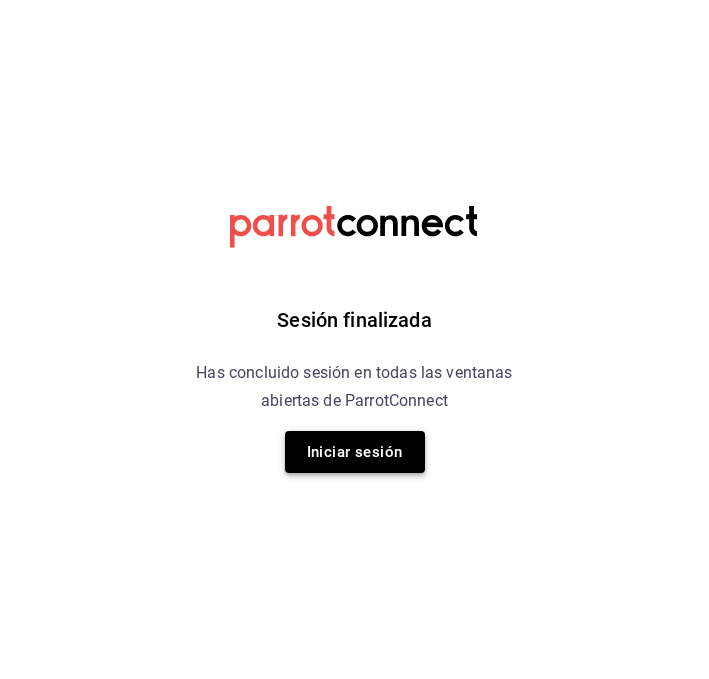 click on "Iniciar sesión" at bounding box center [355, 452] 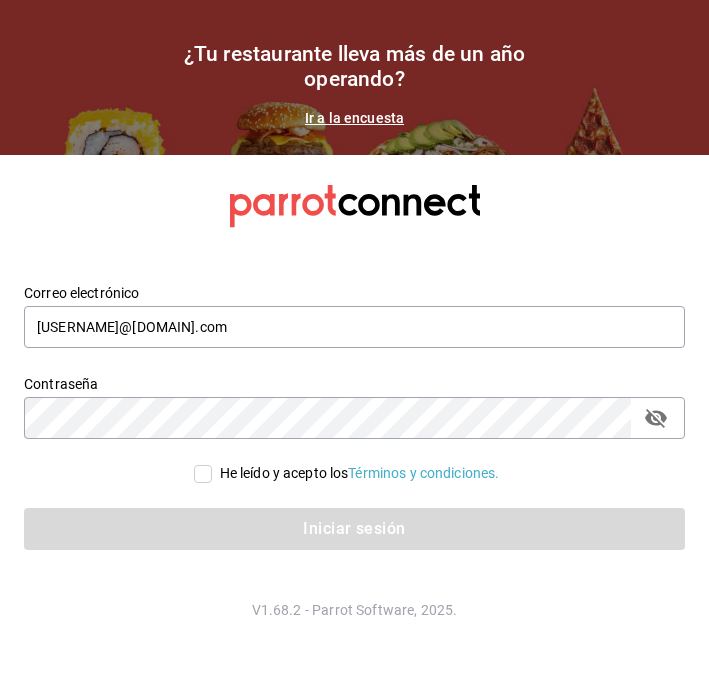 click on "He leído y acepto los  Términos y condiciones." at bounding box center (360, 473) 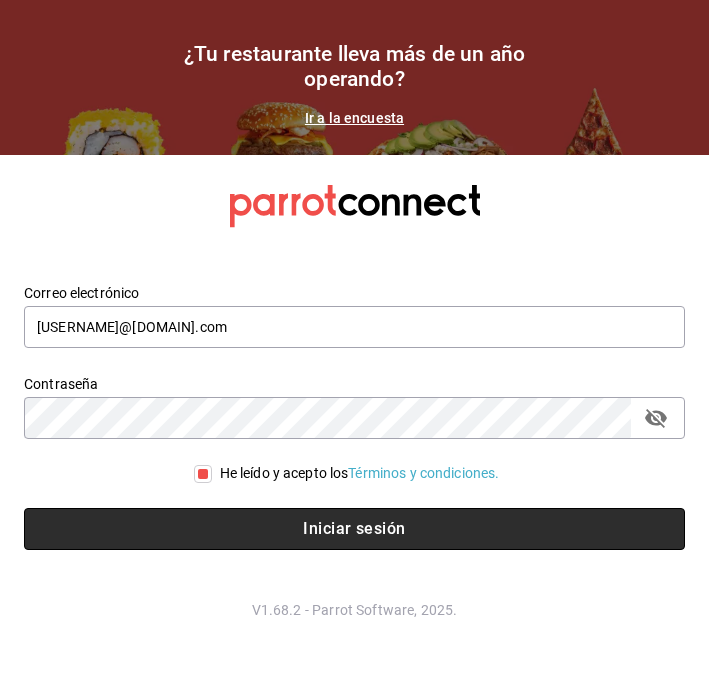 click on "Iniciar sesión" at bounding box center (354, 529) 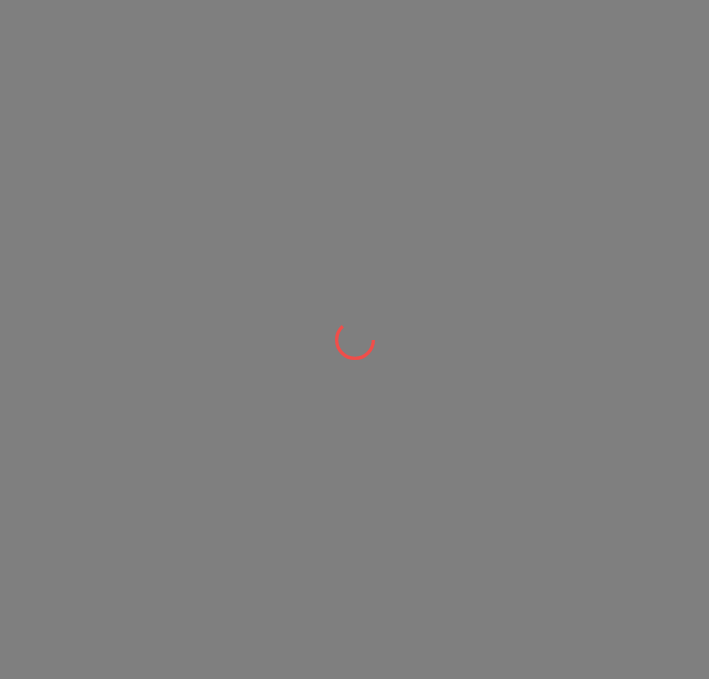 scroll, scrollTop: 0, scrollLeft: 0, axis: both 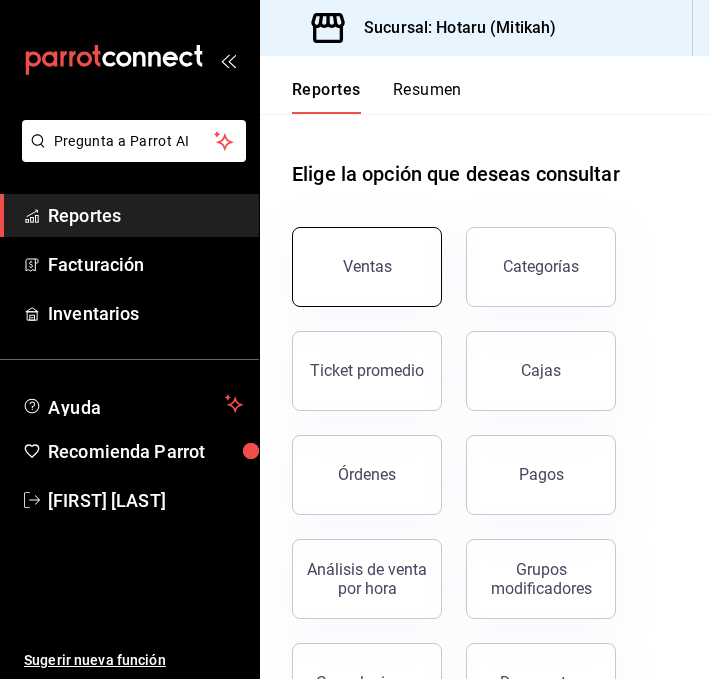 click on "Ventas" at bounding box center [367, 267] 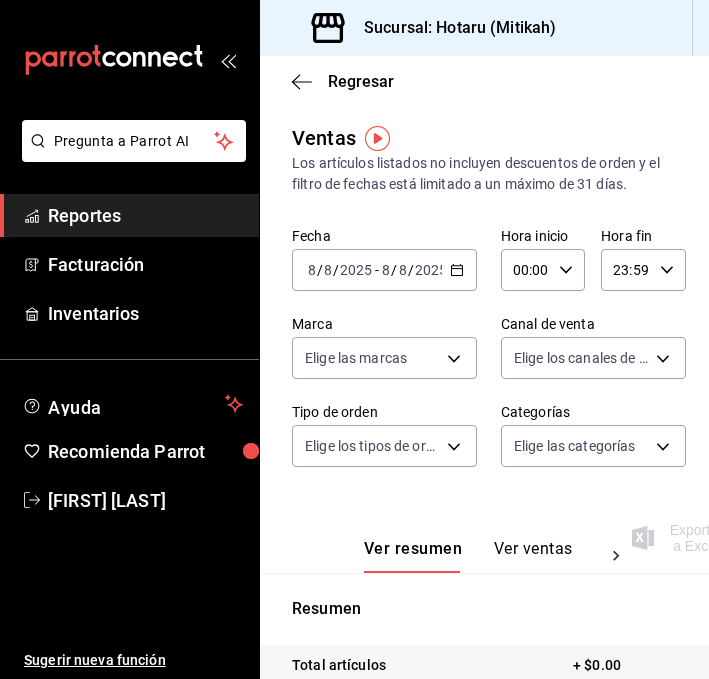 click 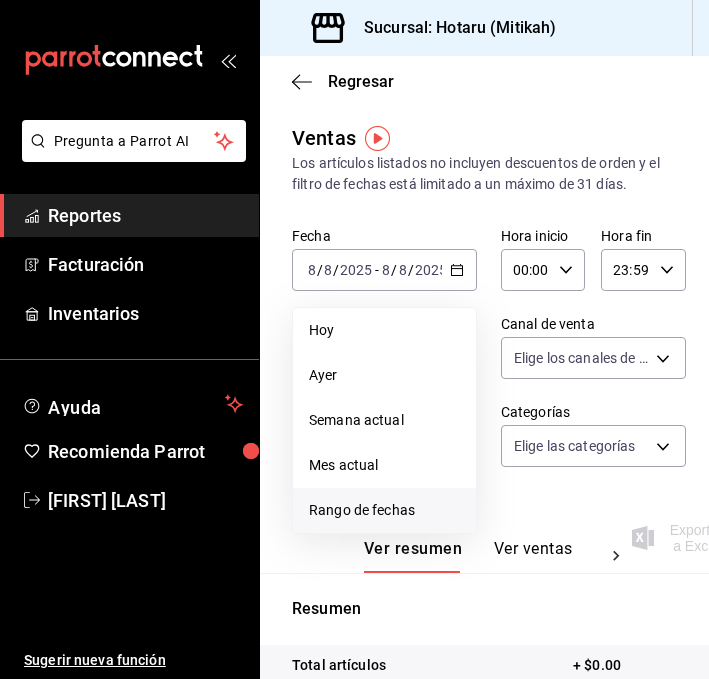 click on "Rango de fechas" at bounding box center [384, 510] 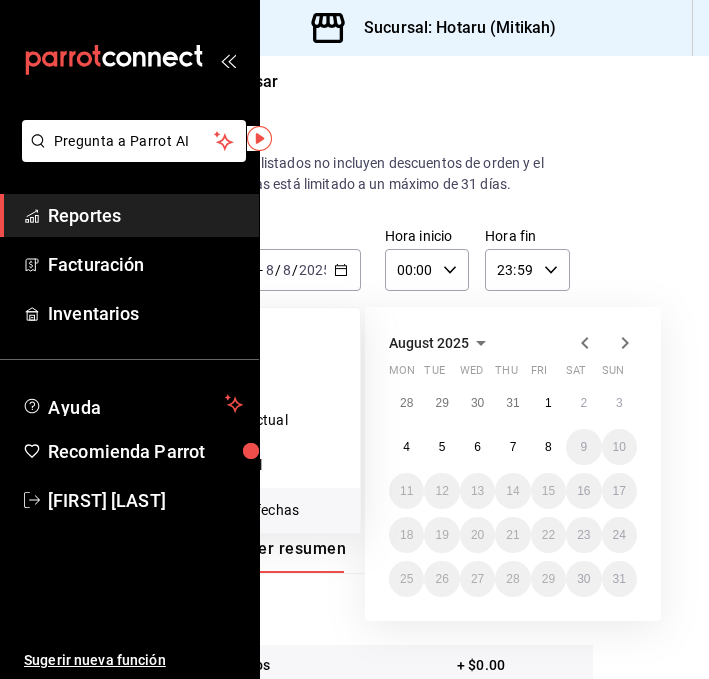 scroll, scrollTop: 0, scrollLeft: 117, axis: horizontal 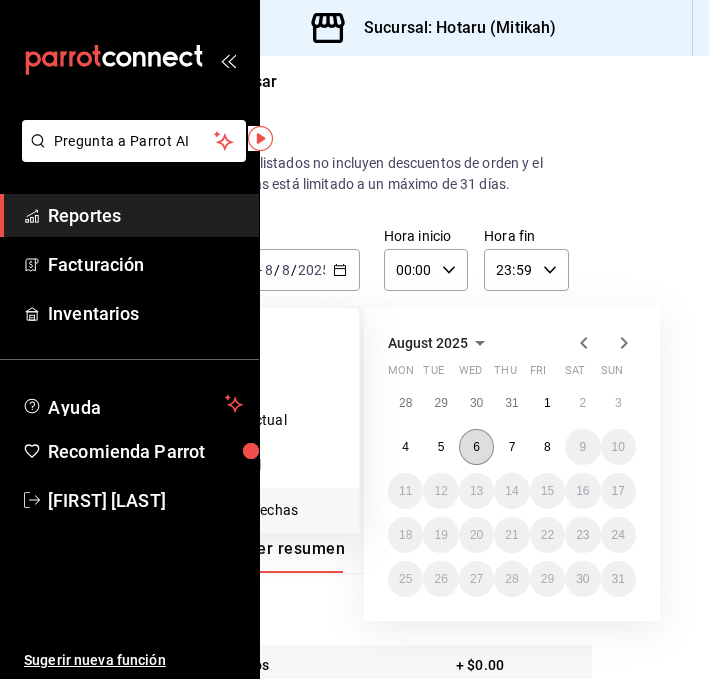 click on "6" at bounding box center (476, 447) 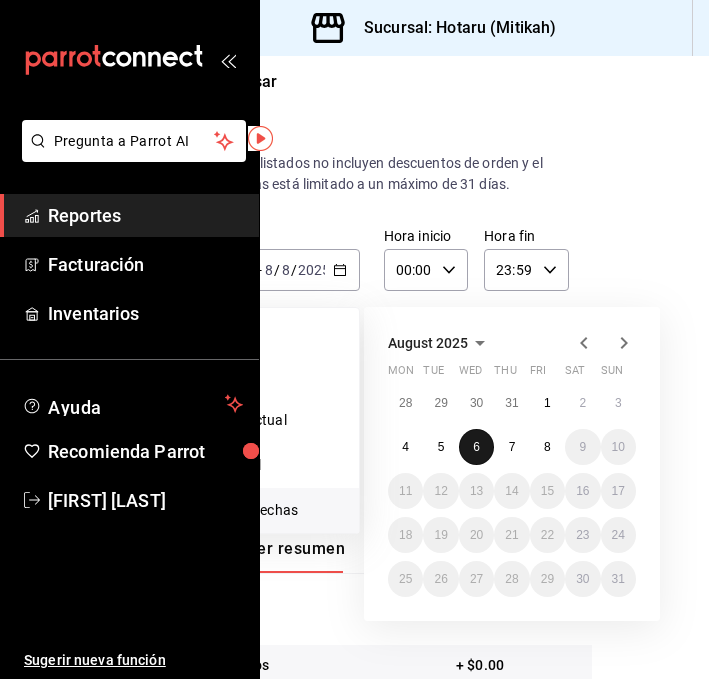 click on "6" at bounding box center (476, 447) 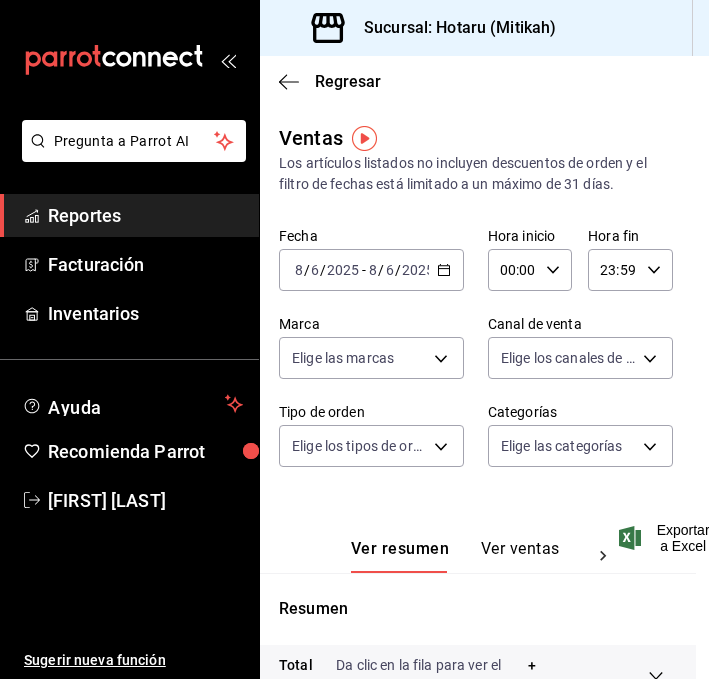 click on "Sugerir nueva función" at bounding box center [129, 601] 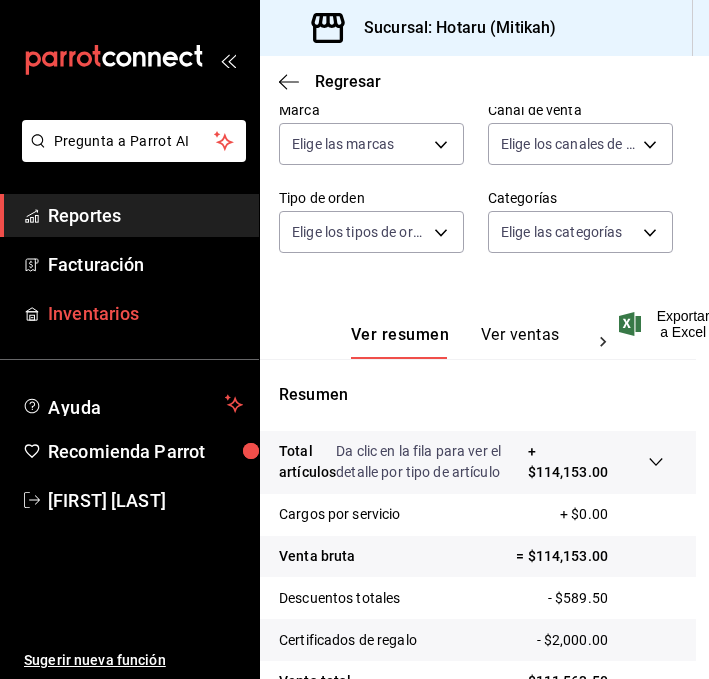 scroll, scrollTop: 213, scrollLeft: 13, axis: both 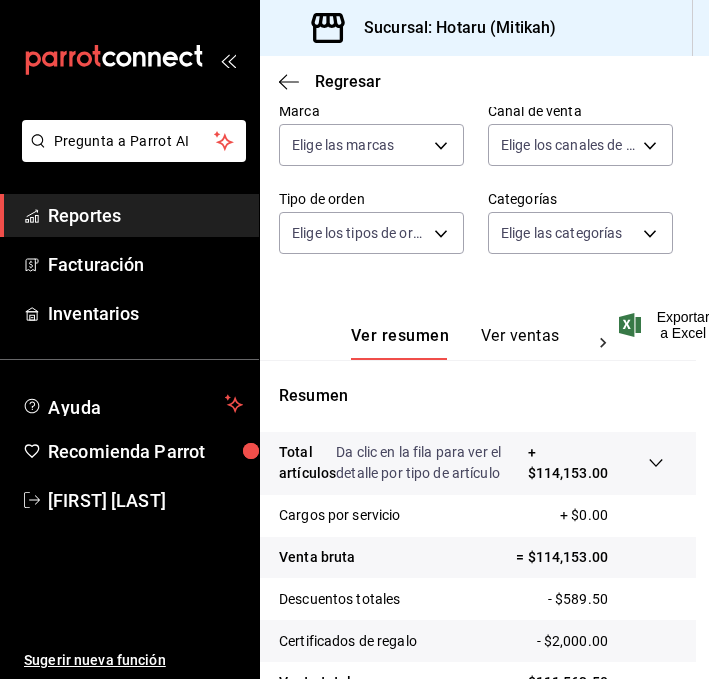 click on "Ver ventas" at bounding box center [520, 343] 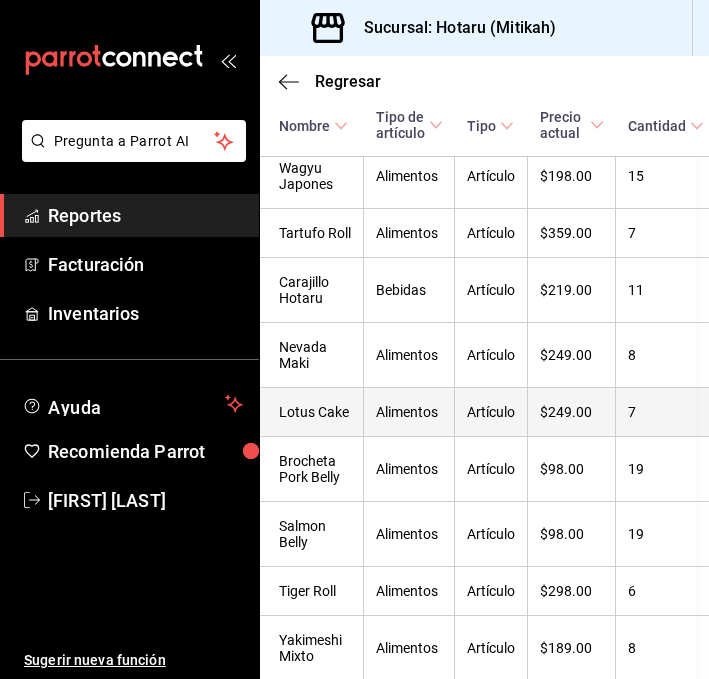 scroll, scrollTop: 0, scrollLeft: 13, axis: horizontal 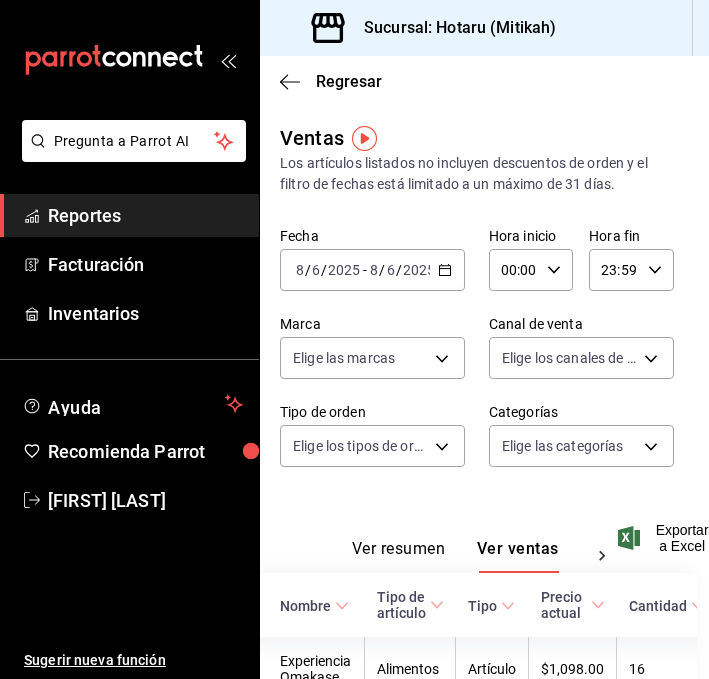 click on "Nombre" at bounding box center [314, 606] 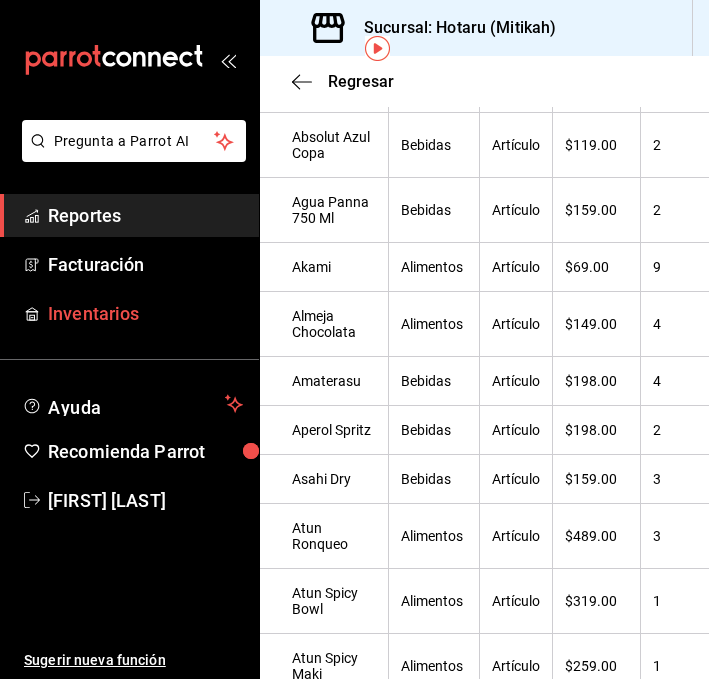 scroll, scrollTop: 0, scrollLeft: 0, axis: both 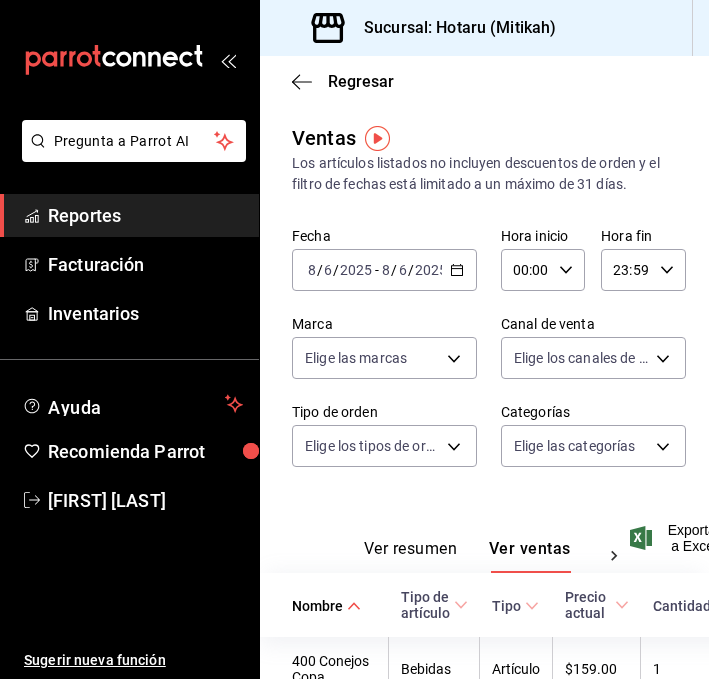 click 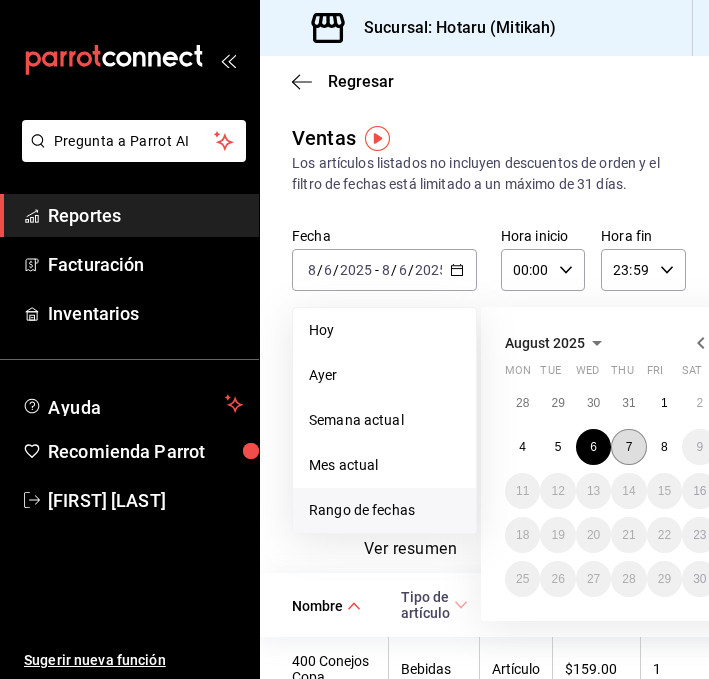 click on "7" at bounding box center [628, 447] 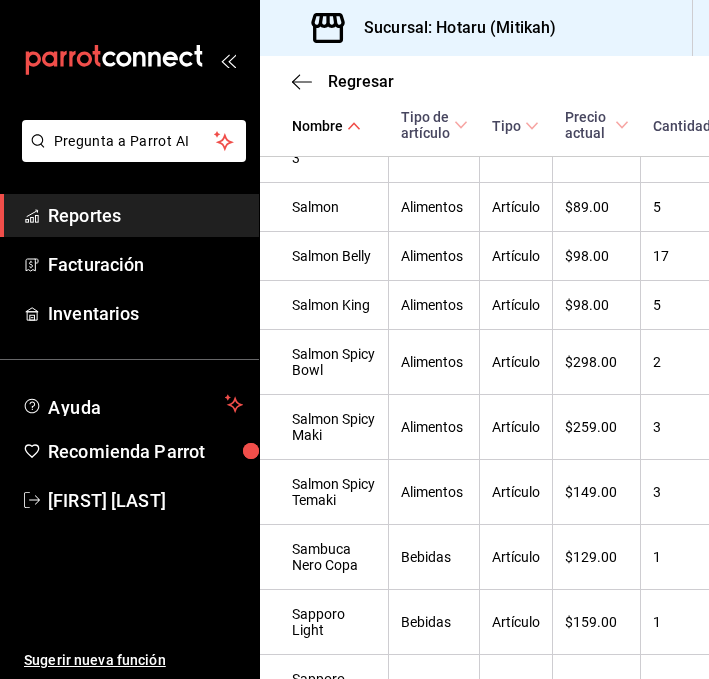 scroll, scrollTop: 5422, scrollLeft: 0, axis: vertical 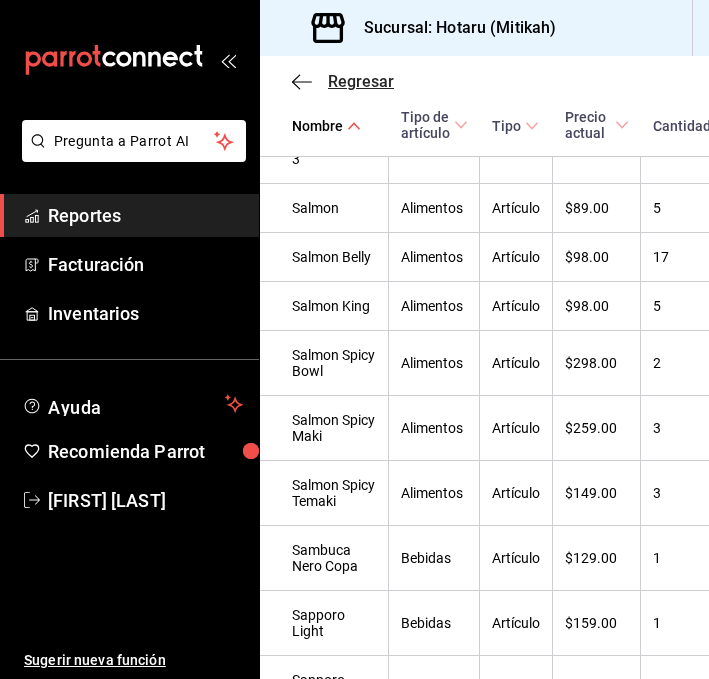 click 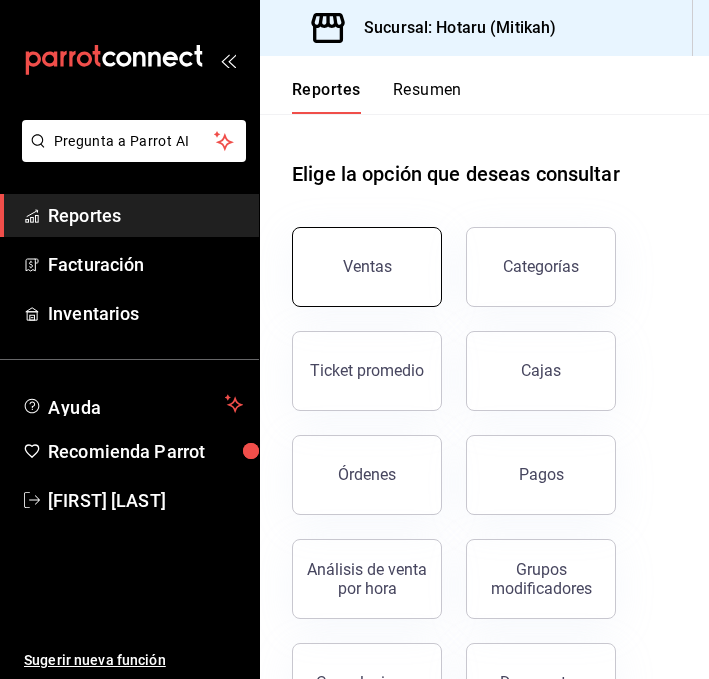 click on "Ventas" at bounding box center [367, 267] 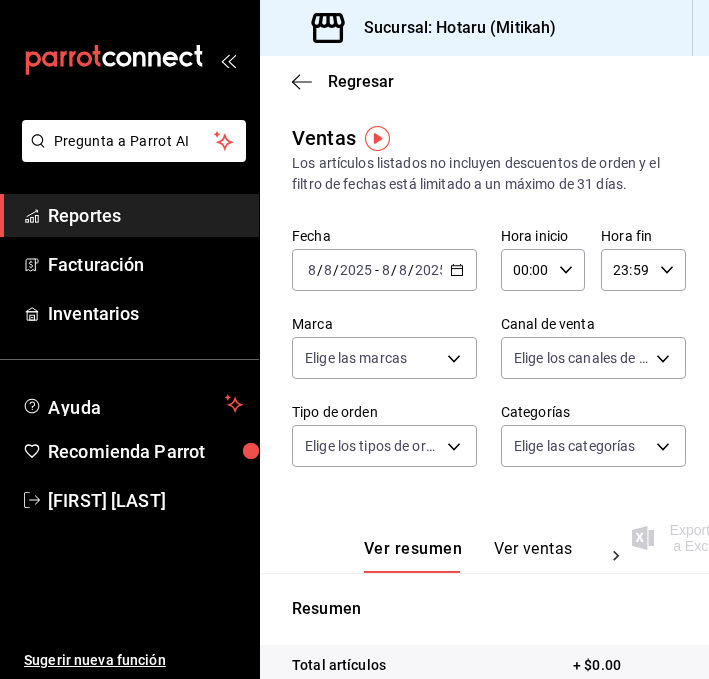 click on "2025" at bounding box center (431, 270) 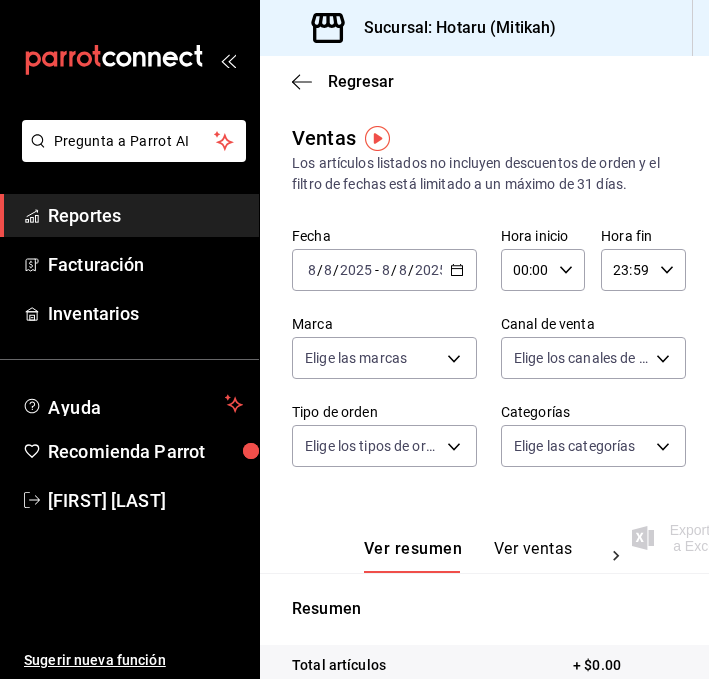 click on "2025-08-08 8 / 8 / 2025 - 2025-08-08 8 / 8 / 2025" at bounding box center [384, 270] 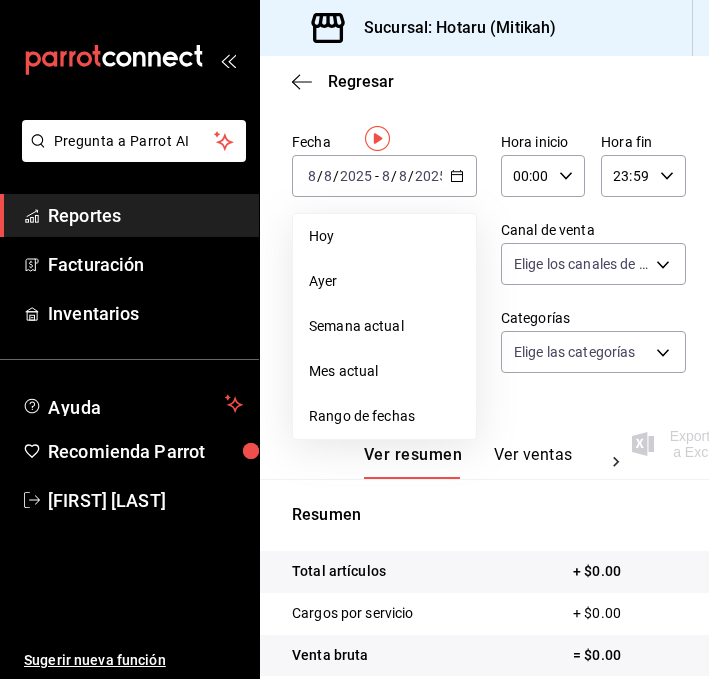 scroll, scrollTop: 0, scrollLeft: 0, axis: both 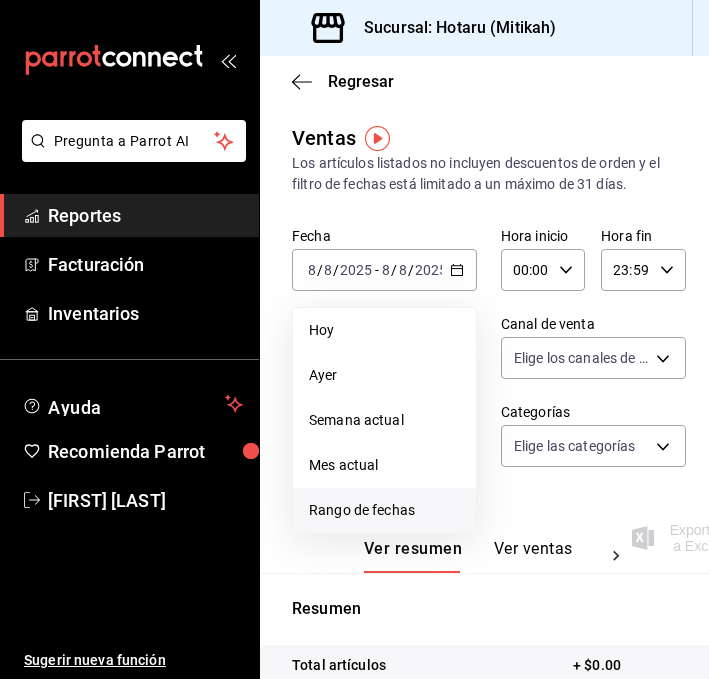 click on "Rango de fechas" at bounding box center [384, 510] 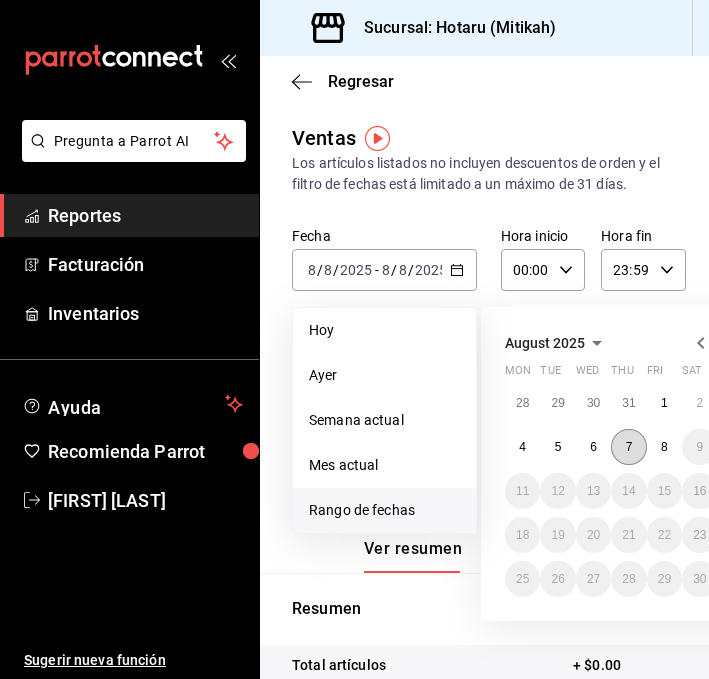 click on "7" at bounding box center [628, 447] 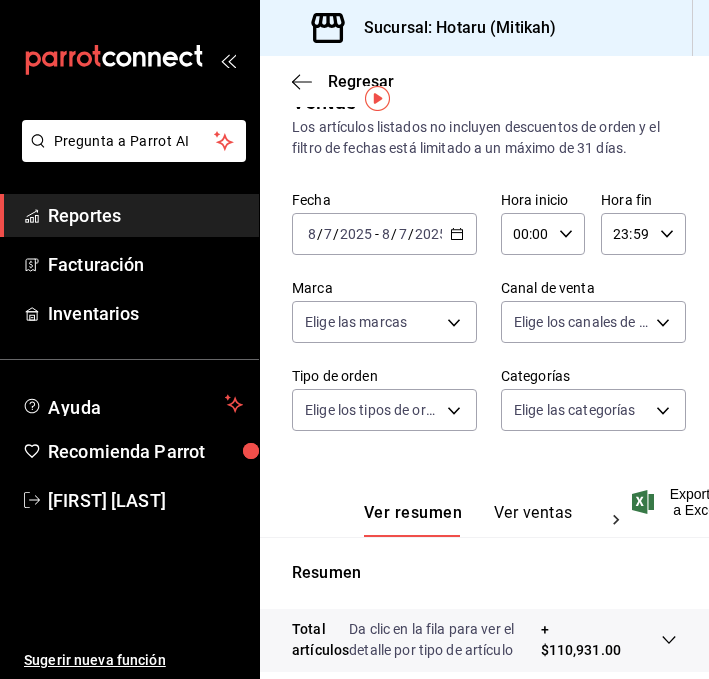 scroll, scrollTop: 409, scrollLeft: 0, axis: vertical 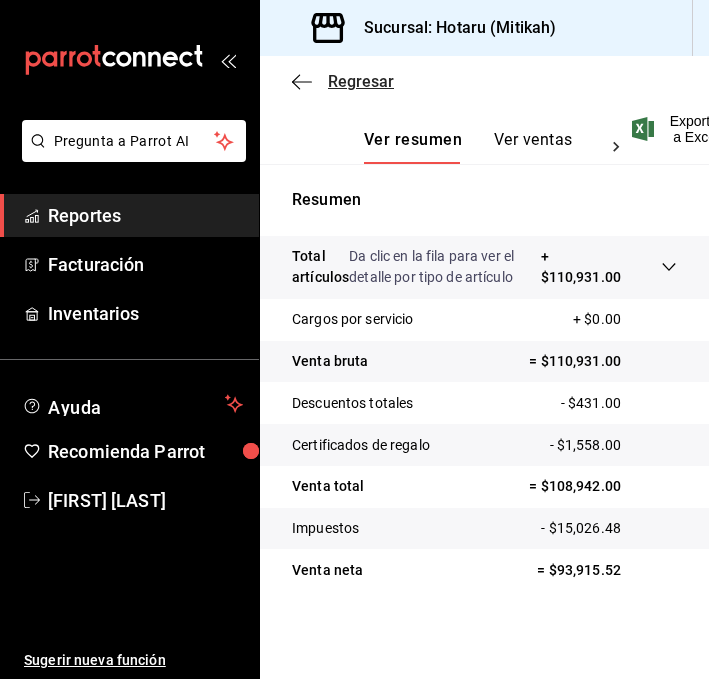 click 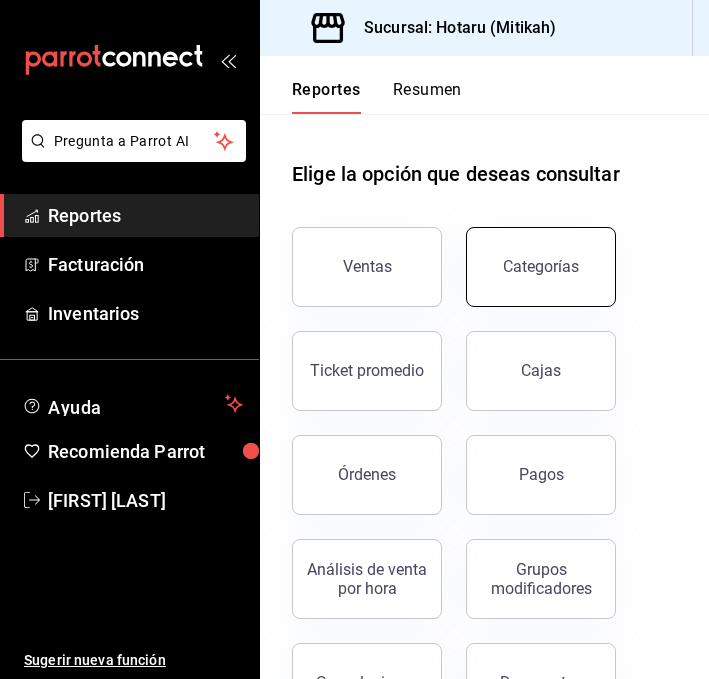 click on "Categorías" at bounding box center (541, 266) 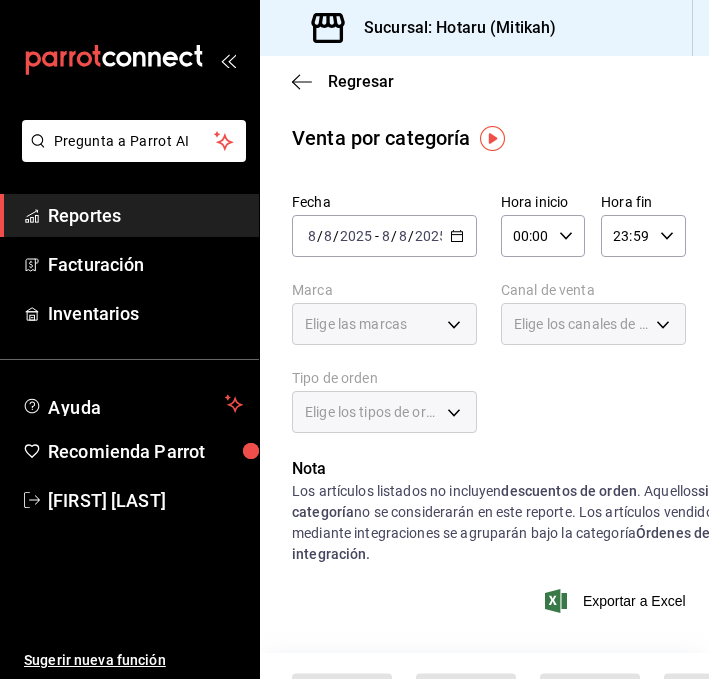click on "Fecha 2025-08-08 8 / 8 / 2025 - 2025-08-08 8 / 8 / 2025 Hora inicio 00:00 Hora inicio Hora fin 23:59 Hora fin Marca Elige las marcas Canal de venta Elige los canales de venta Tipo de orden Elige los tipos de orden" at bounding box center (484, 321) 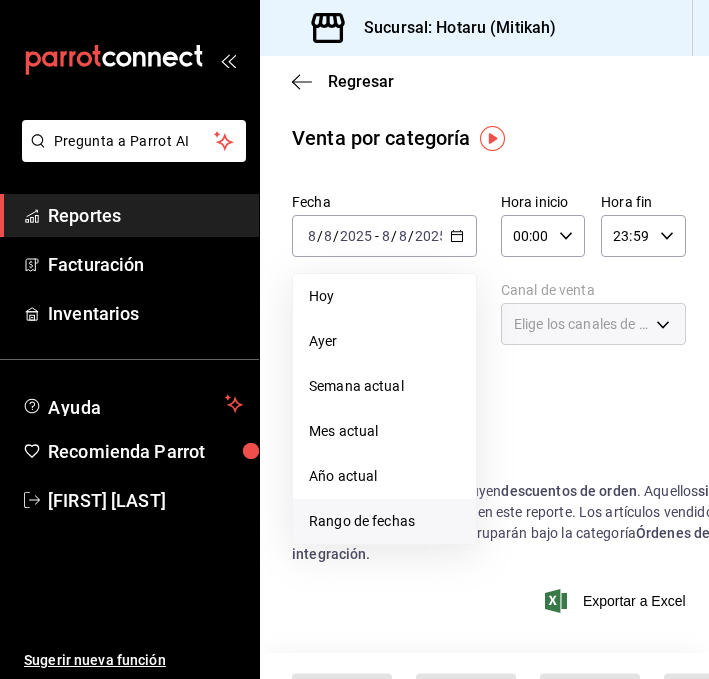 click on "Rango de fechas" at bounding box center [384, 521] 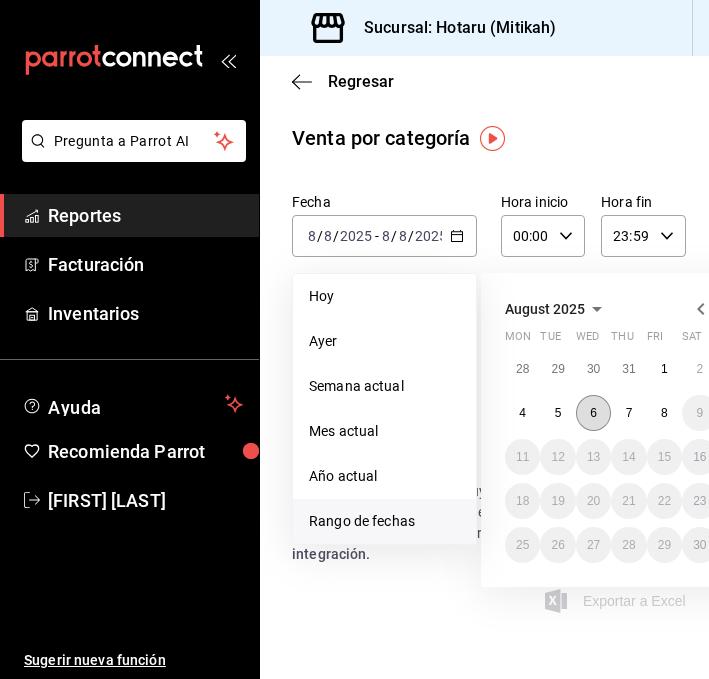 click on "6" at bounding box center (593, 413) 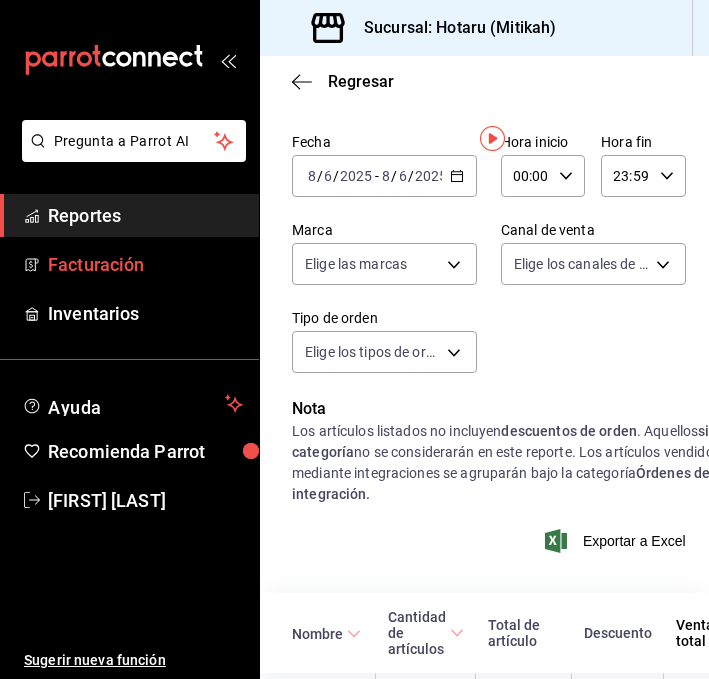 scroll, scrollTop: 0, scrollLeft: 0, axis: both 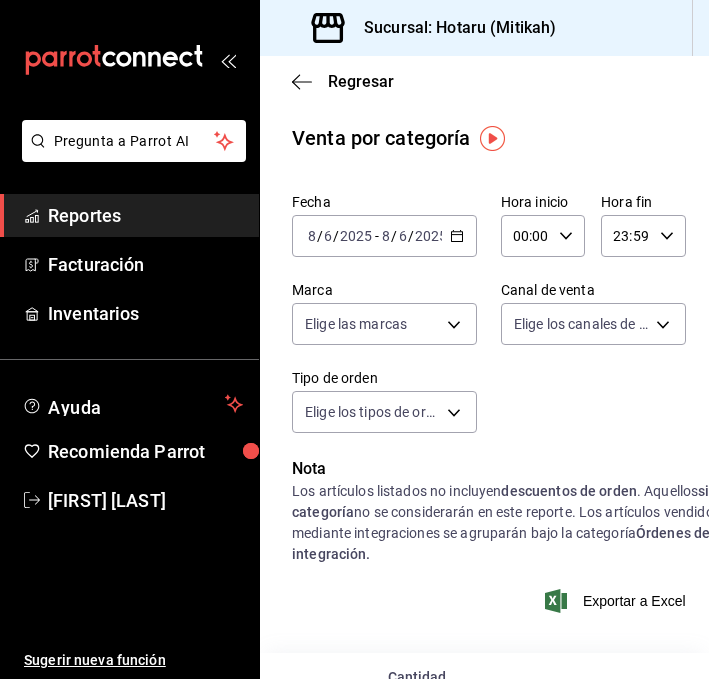 click 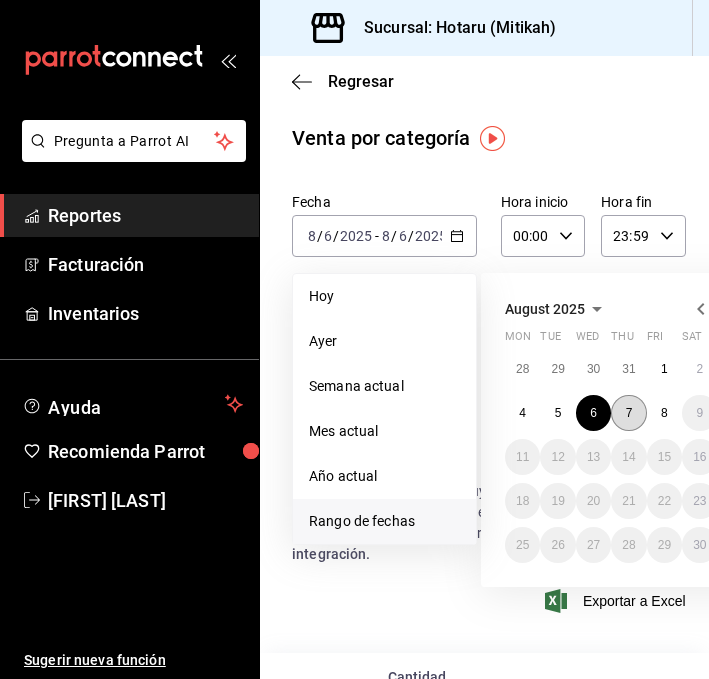 click on "7" at bounding box center (628, 413) 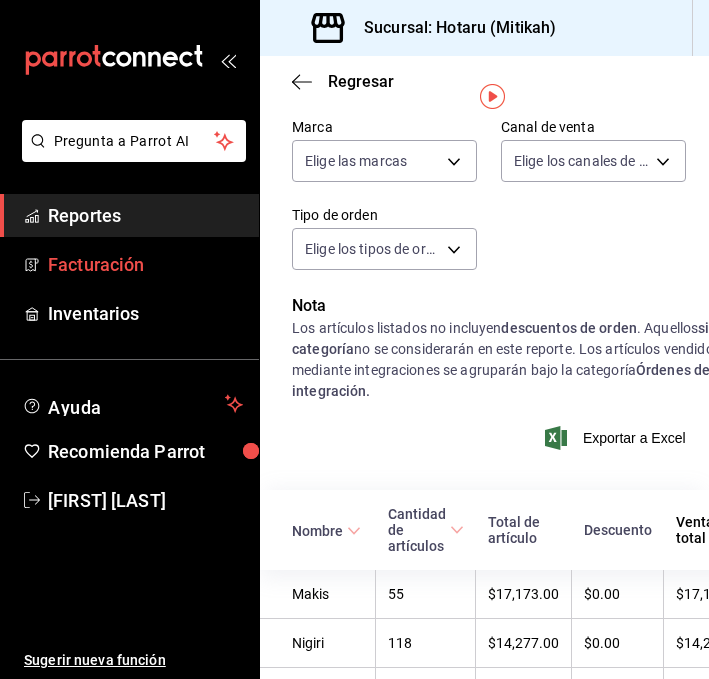 scroll, scrollTop: 0, scrollLeft: 0, axis: both 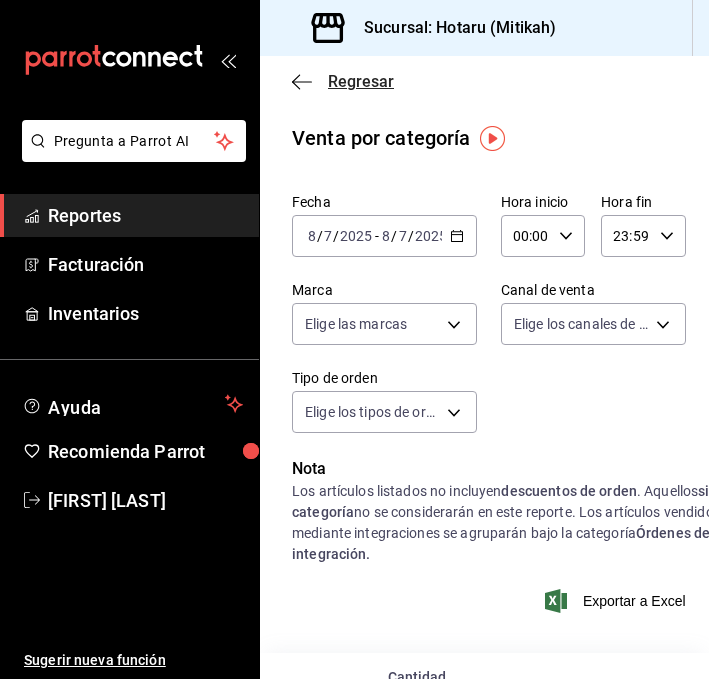 click 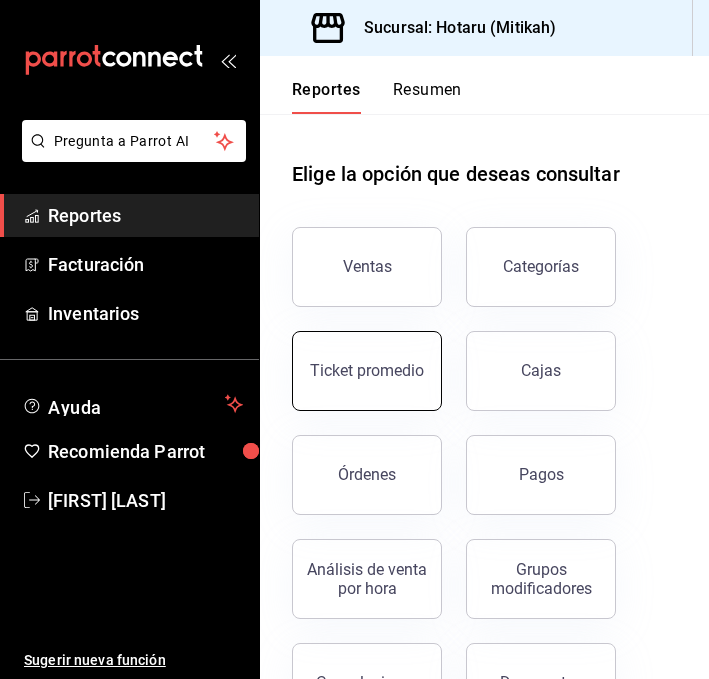 click on "Ticket promedio" at bounding box center [367, 370] 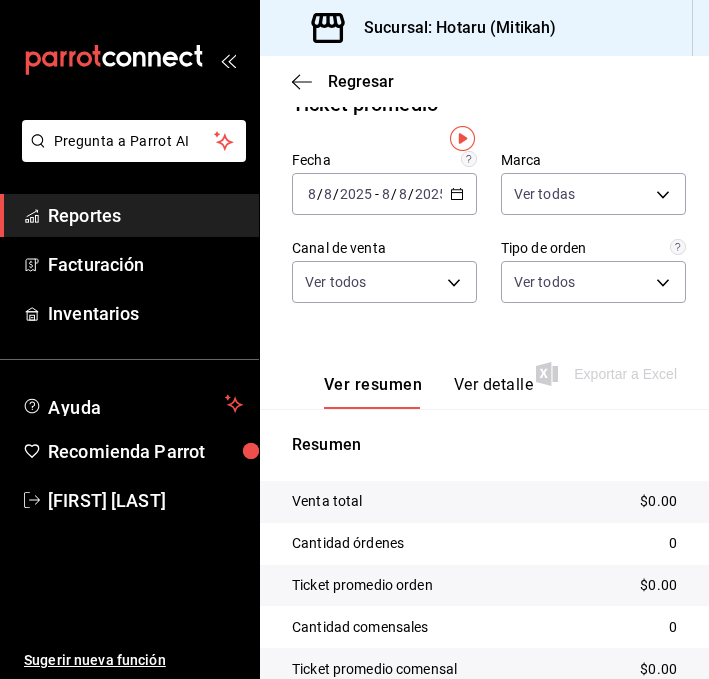 scroll, scrollTop: 0, scrollLeft: 0, axis: both 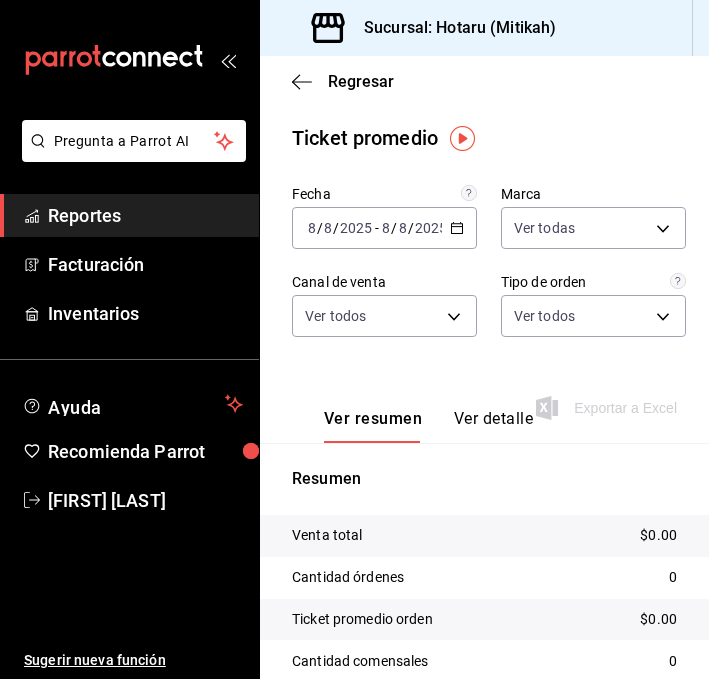 click 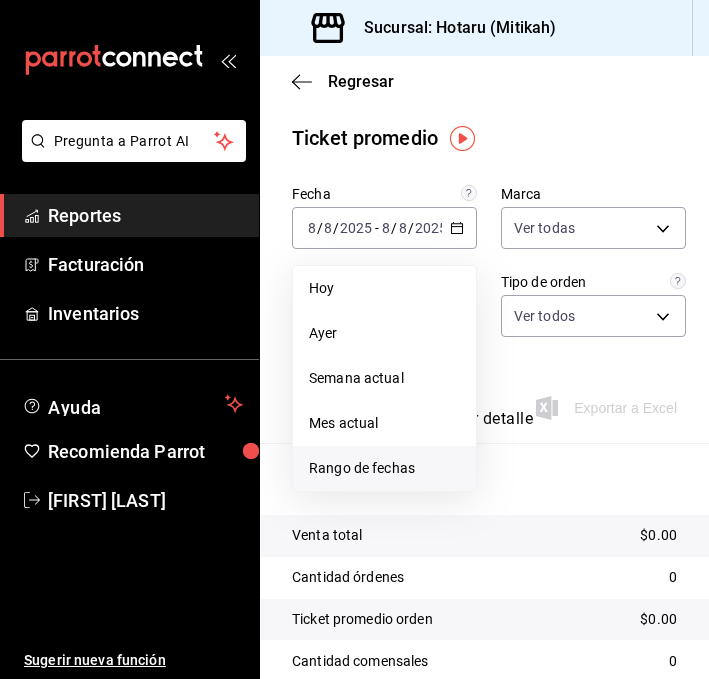 click on "Rango de fechas" at bounding box center (384, 468) 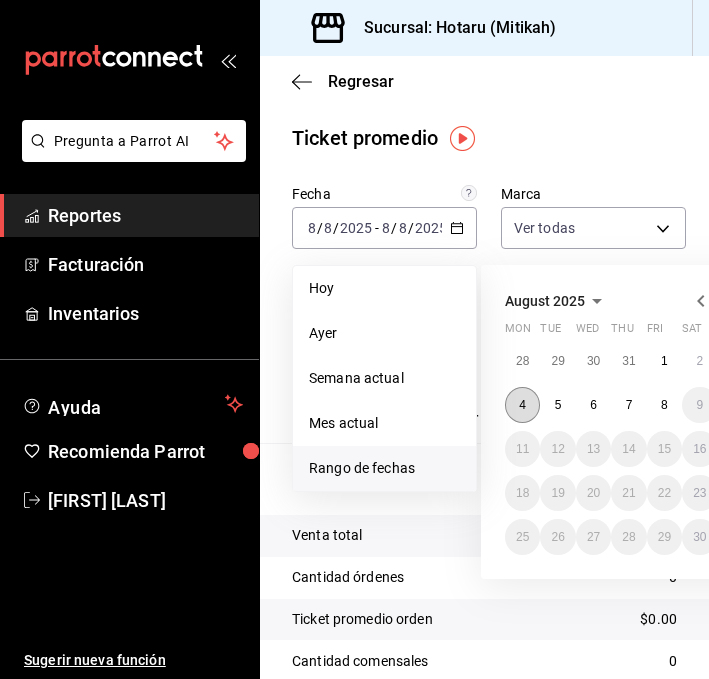 click on "4" at bounding box center (522, 405) 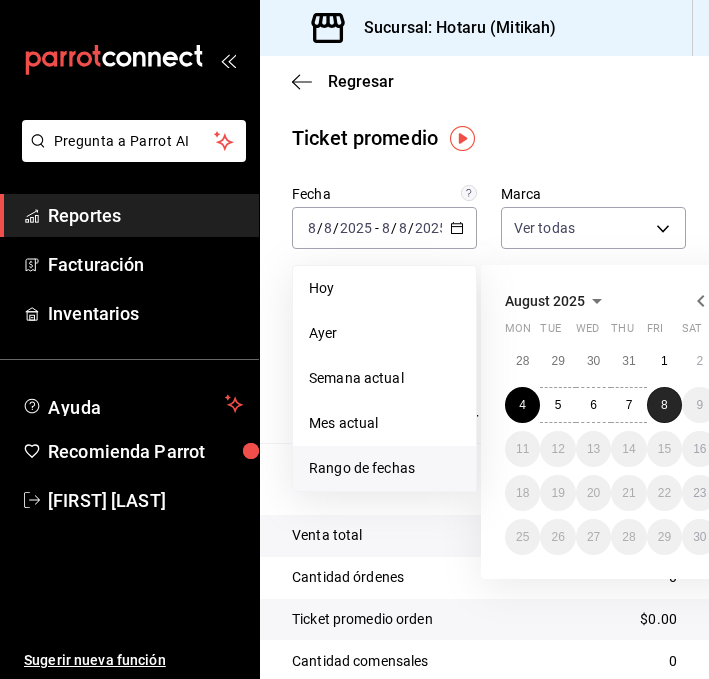 click on "8" at bounding box center (664, 405) 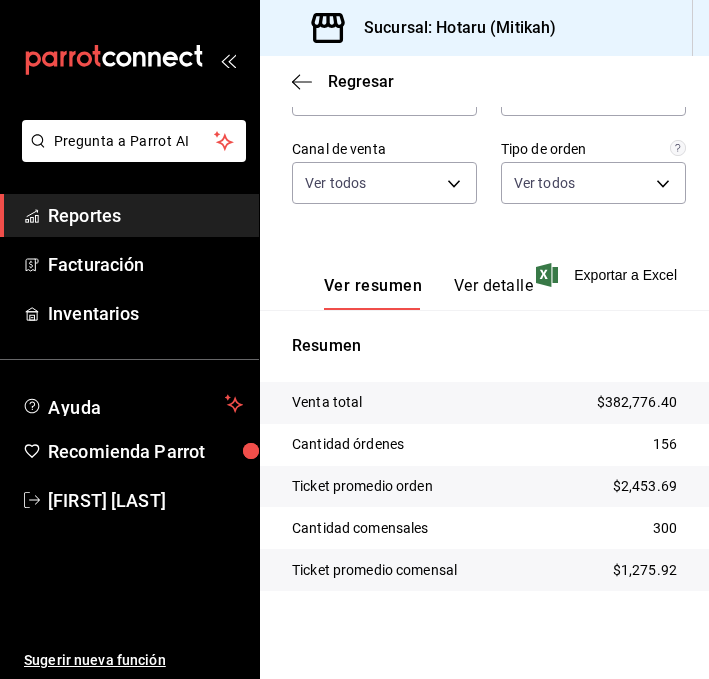 scroll, scrollTop: 0, scrollLeft: 0, axis: both 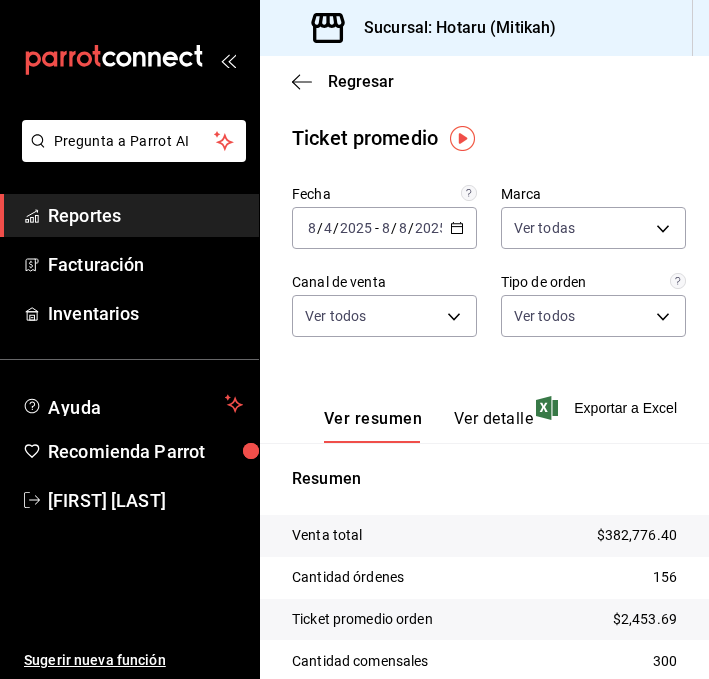 click 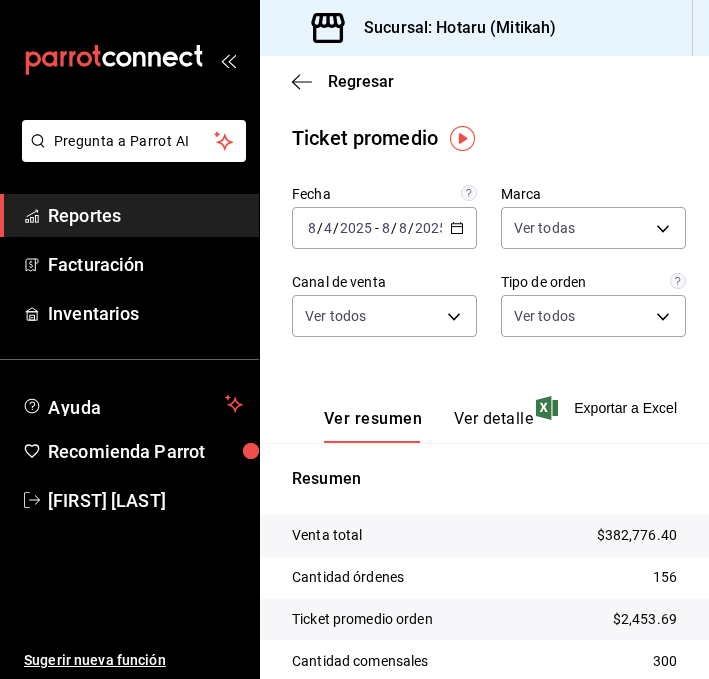 click on "2025-08-04 8 / 4 / 2025 - 2025-08-08 8 / 8 / 2025" at bounding box center [384, 228] 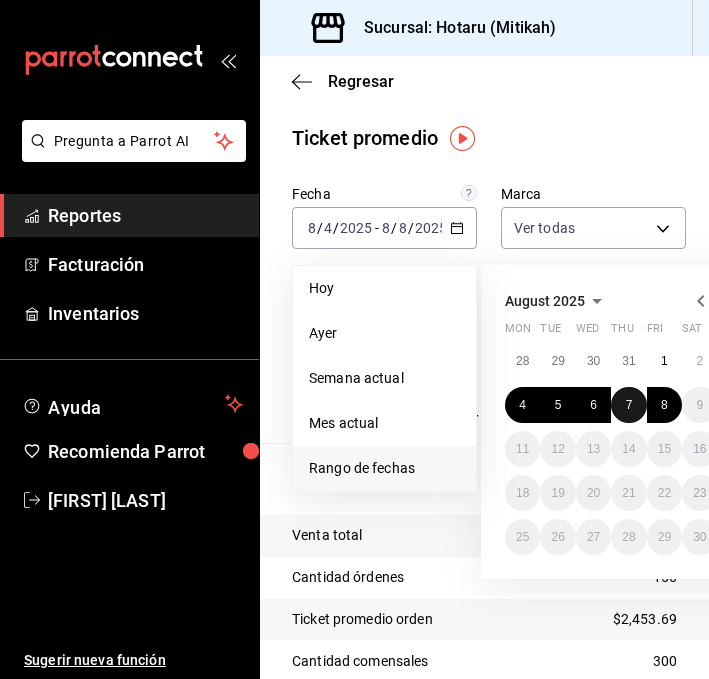 click on "7" at bounding box center (628, 405) 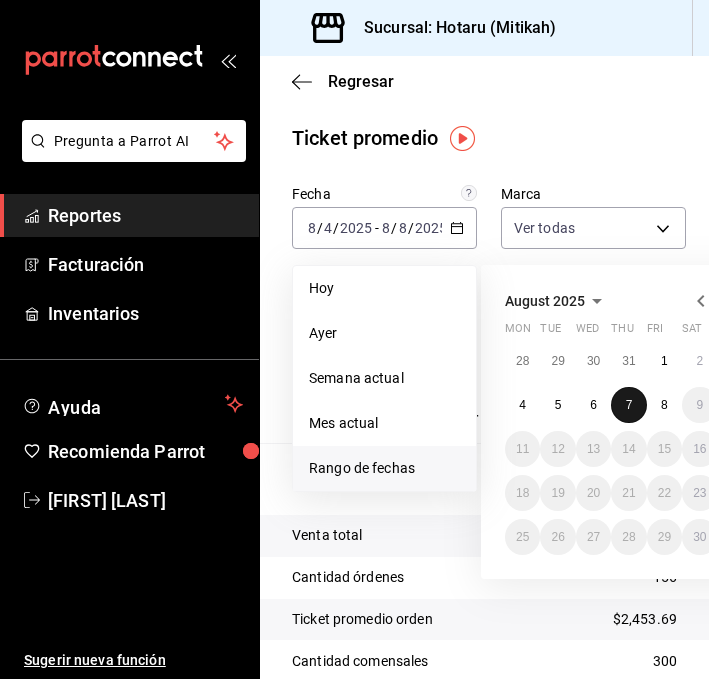 click on "7" at bounding box center (628, 405) 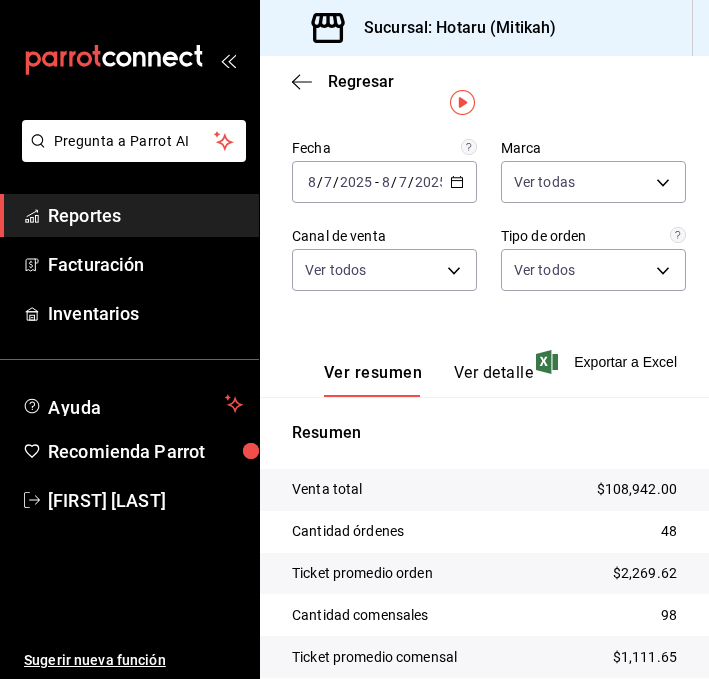 scroll, scrollTop: 50, scrollLeft: 0, axis: vertical 